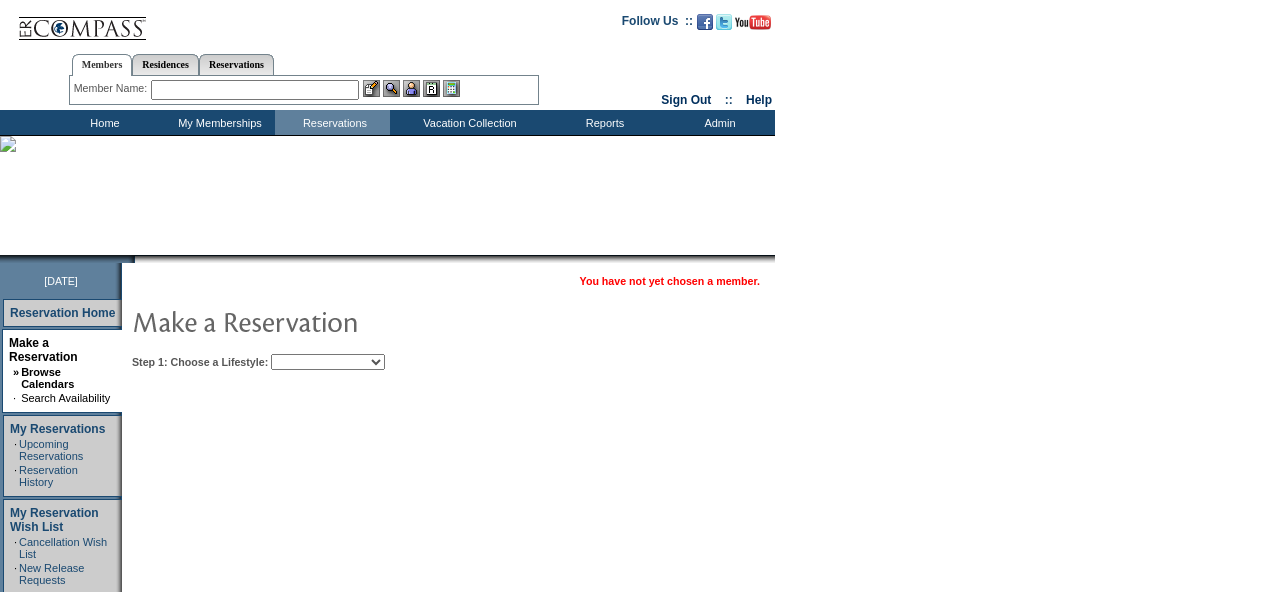 scroll, scrollTop: 0, scrollLeft: 0, axis: both 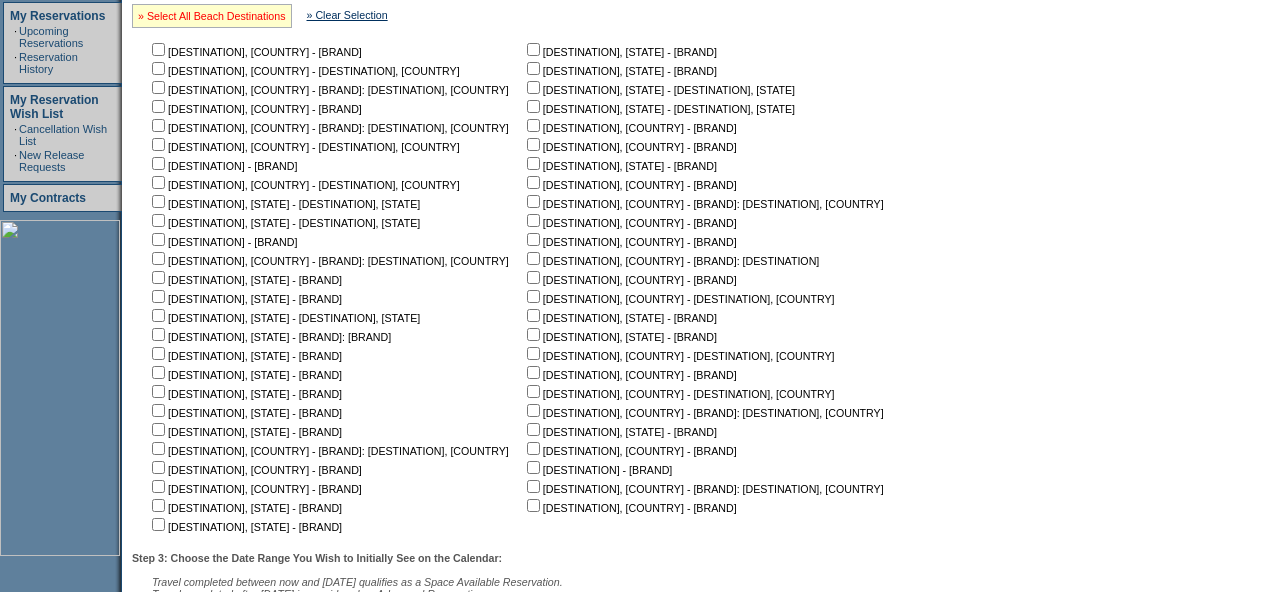 click on "» Select All Beach Destinations" at bounding box center [212, 16] 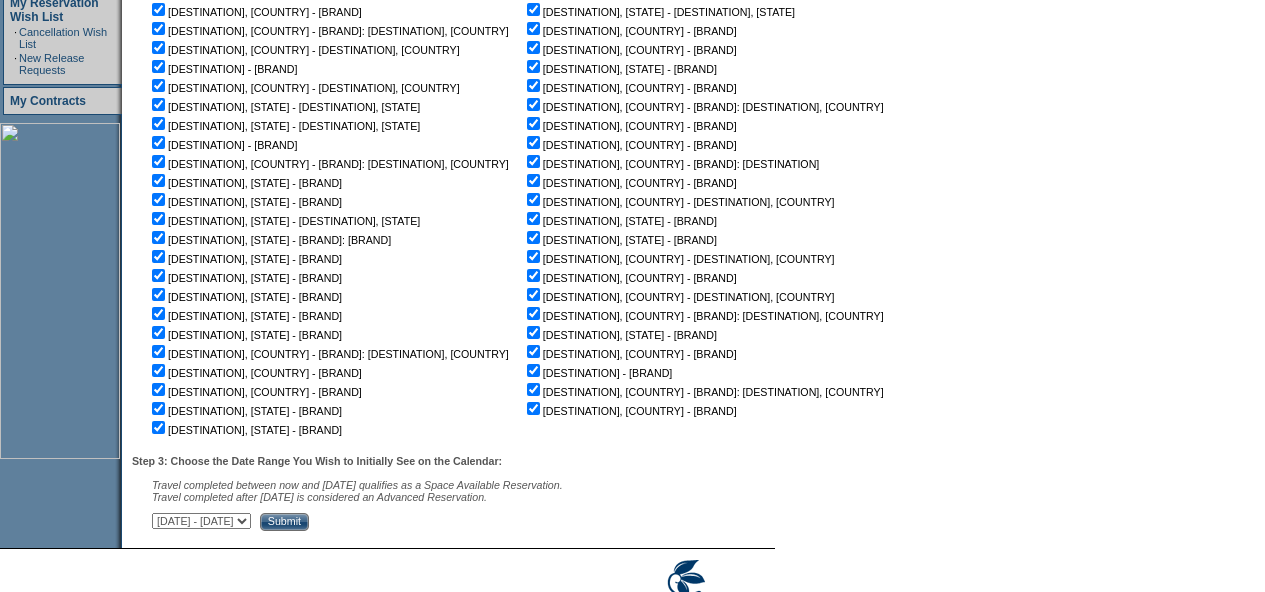 scroll, scrollTop: 602, scrollLeft: 0, axis: vertical 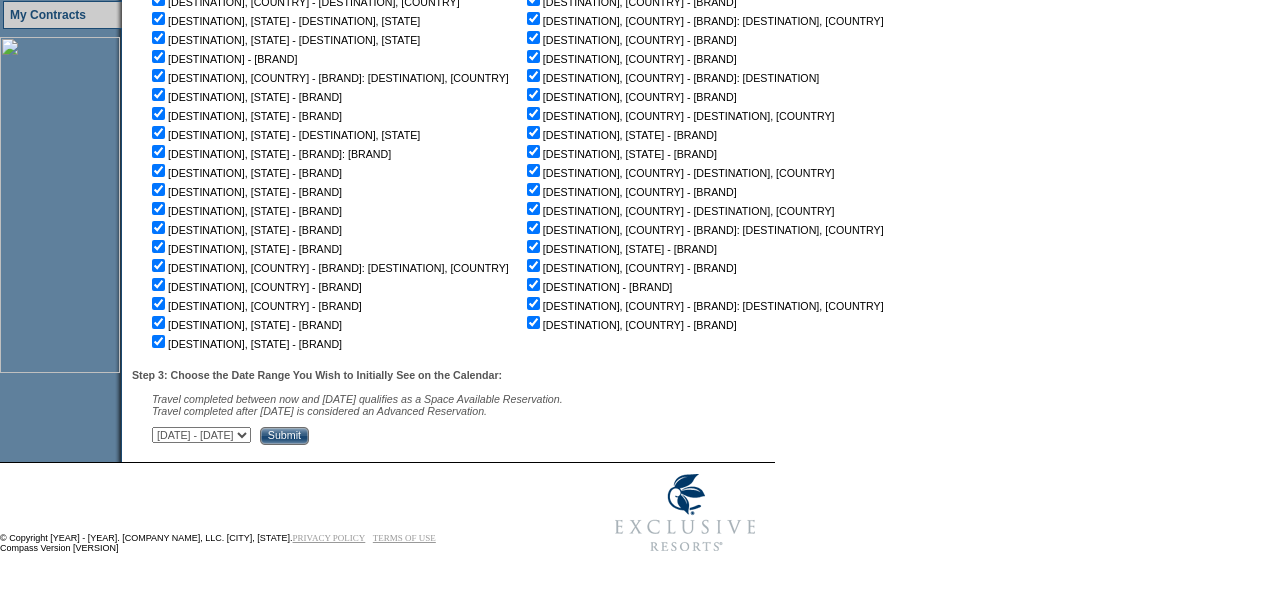 click on "Submit" at bounding box center [284, 436] 